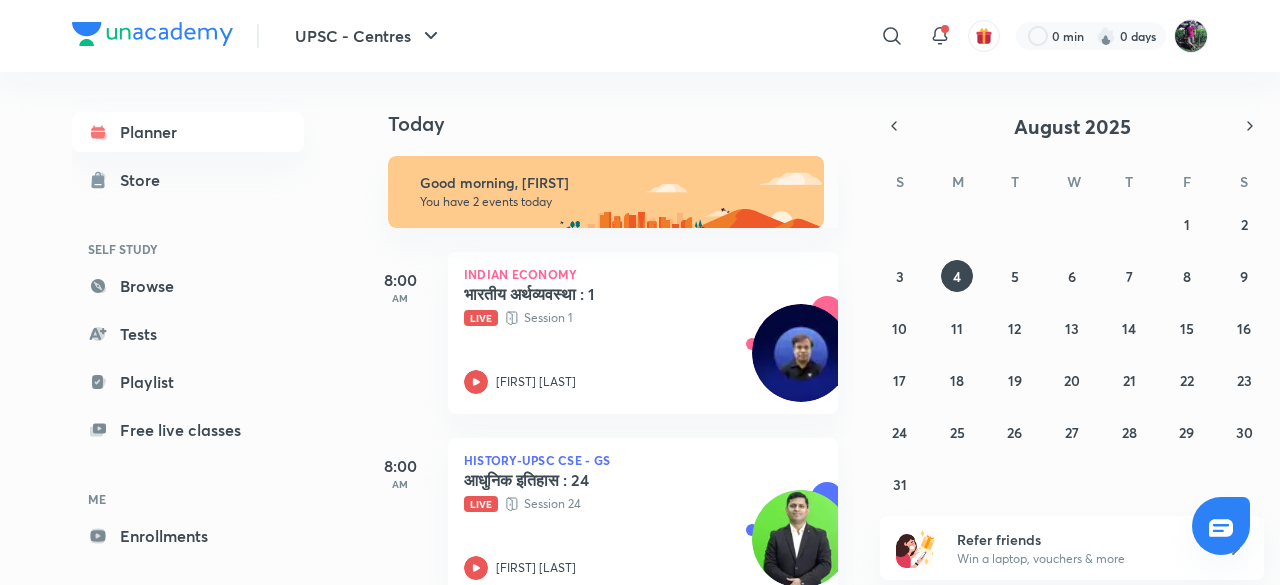 scroll, scrollTop: 0, scrollLeft: 0, axis: both 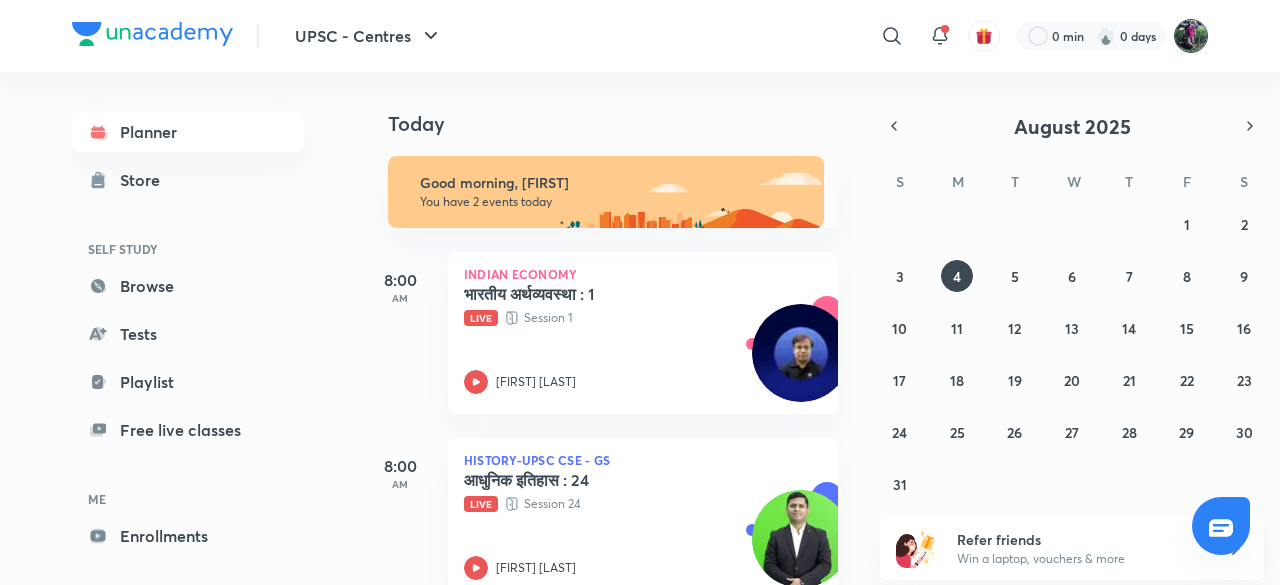 click at bounding box center (1191, 36) 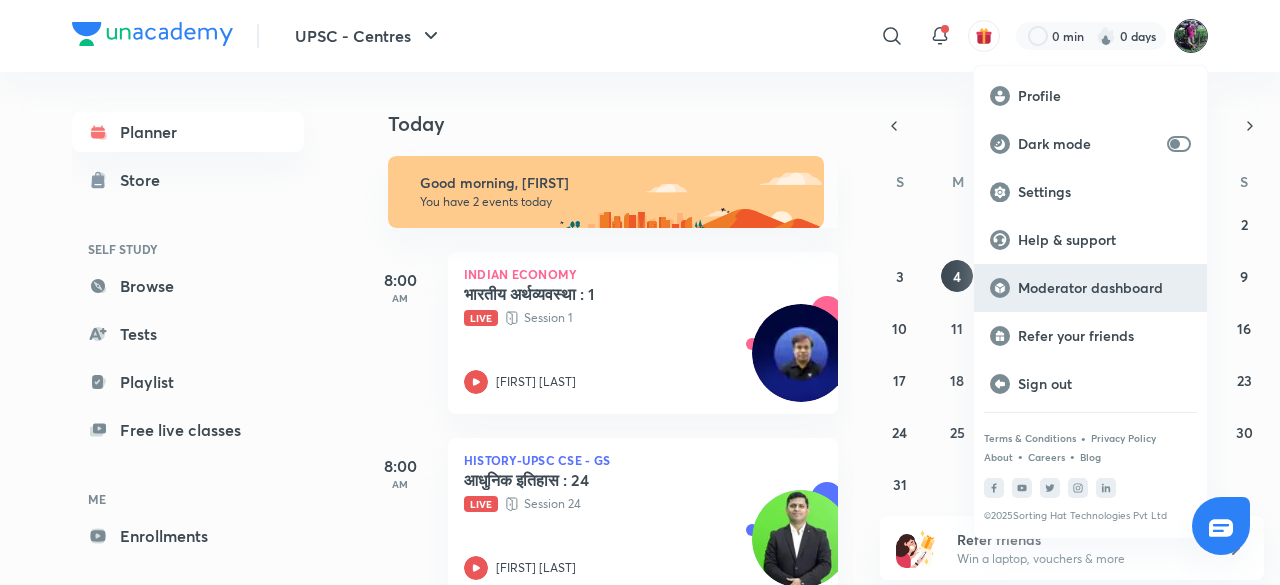 click on "Moderator dashboard" at bounding box center (1104, 288) 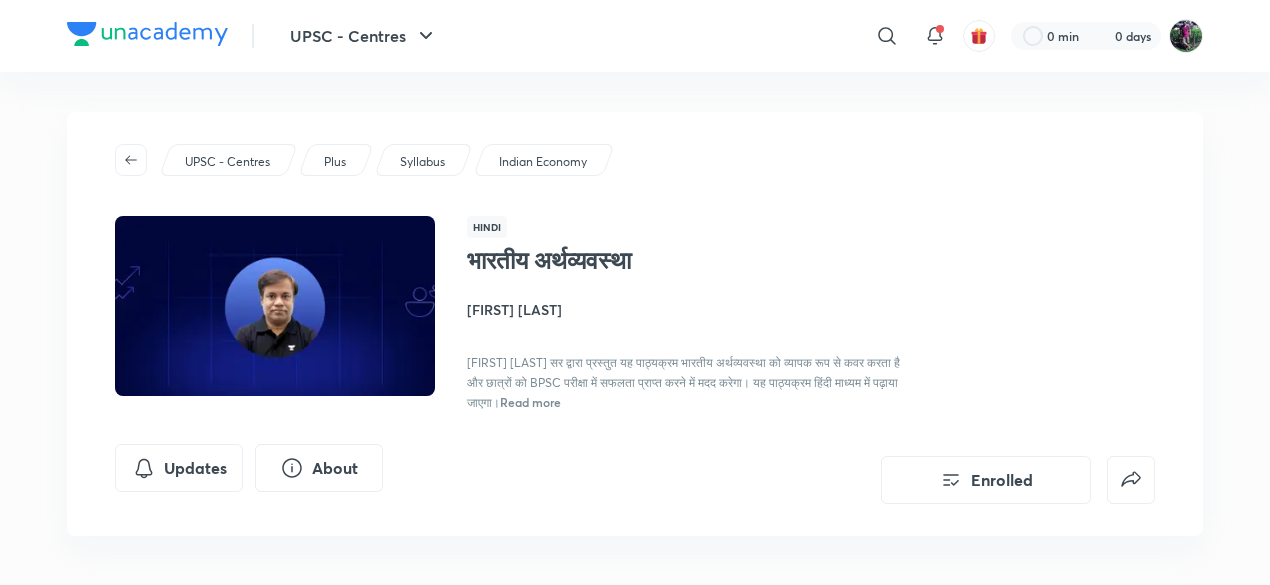 scroll, scrollTop: 0, scrollLeft: 0, axis: both 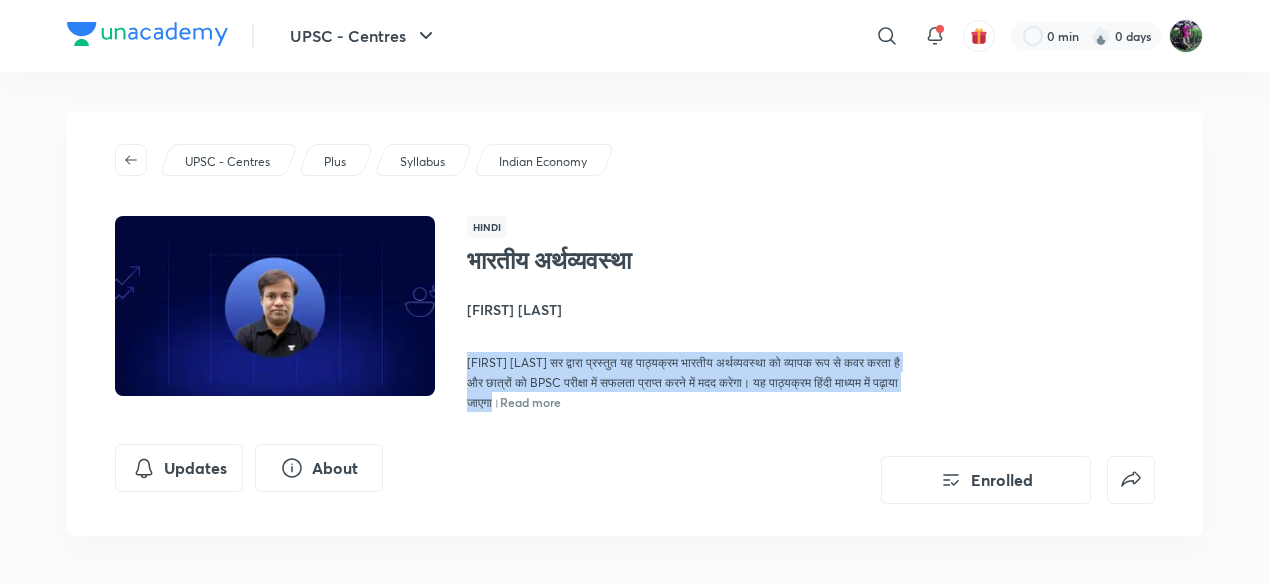 drag, startPoint x: 469, startPoint y: 366, endPoint x: 533, endPoint y: 405, distance: 74.94665 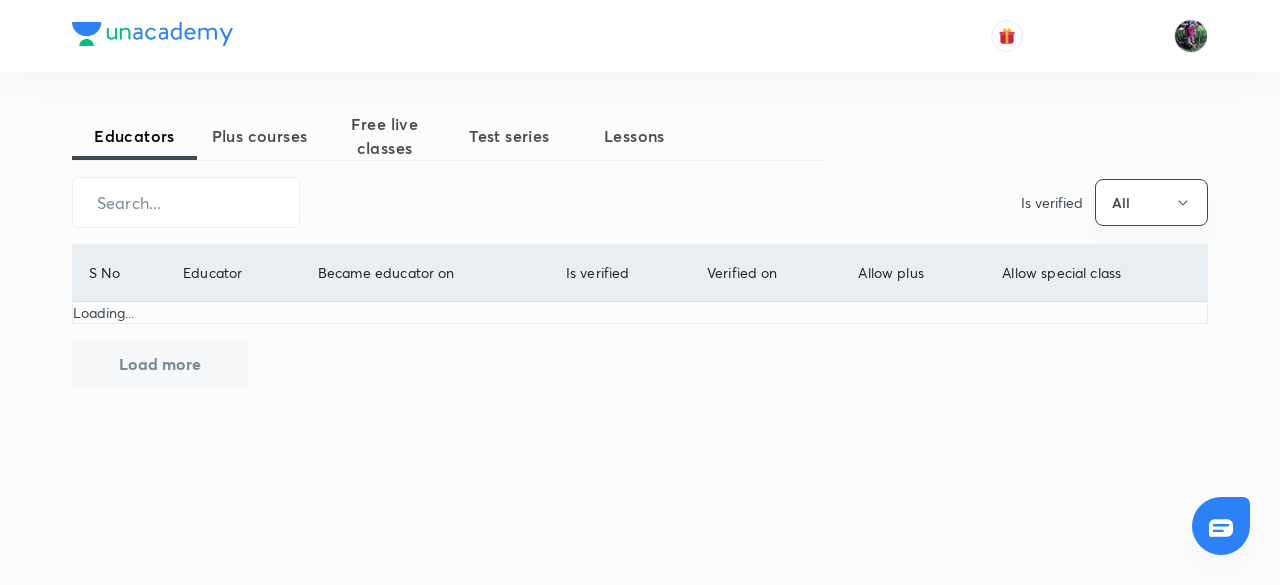 scroll, scrollTop: 0, scrollLeft: 0, axis: both 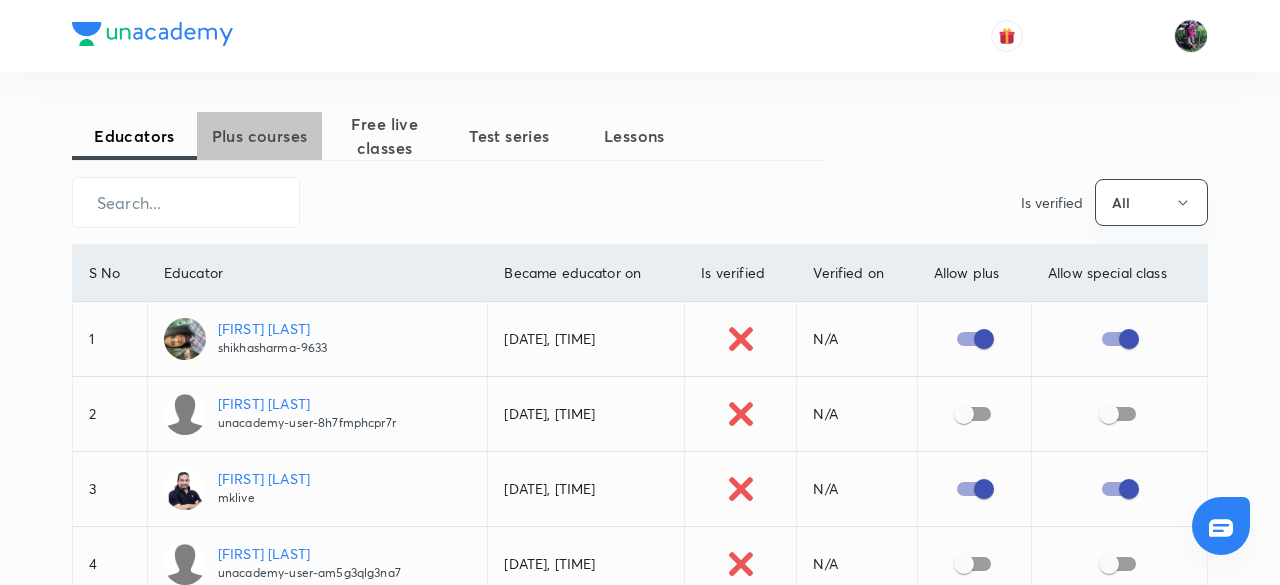 click on "Plus courses" at bounding box center [259, 136] 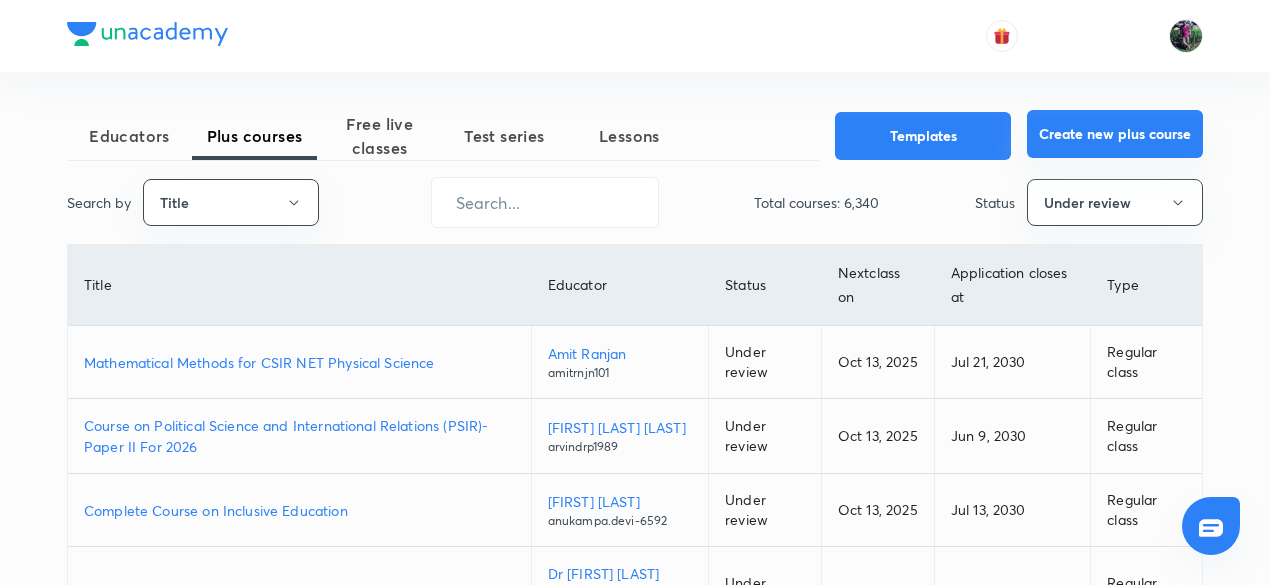 click on "Create new plus course" at bounding box center [1115, 134] 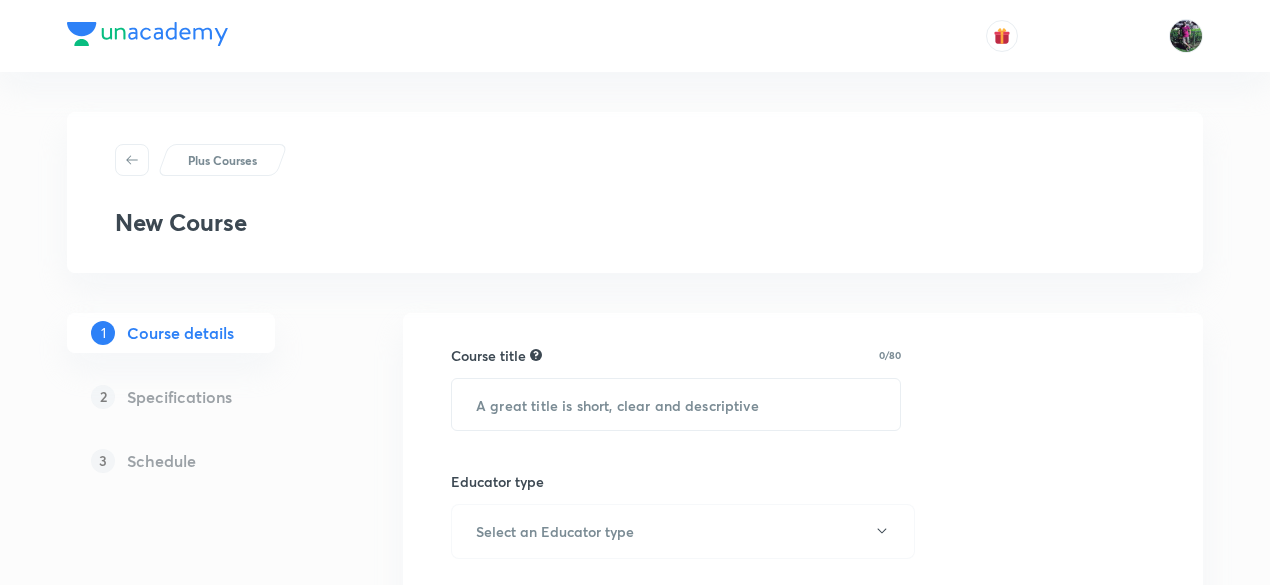 scroll, scrollTop: 0, scrollLeft: 0, axis: both 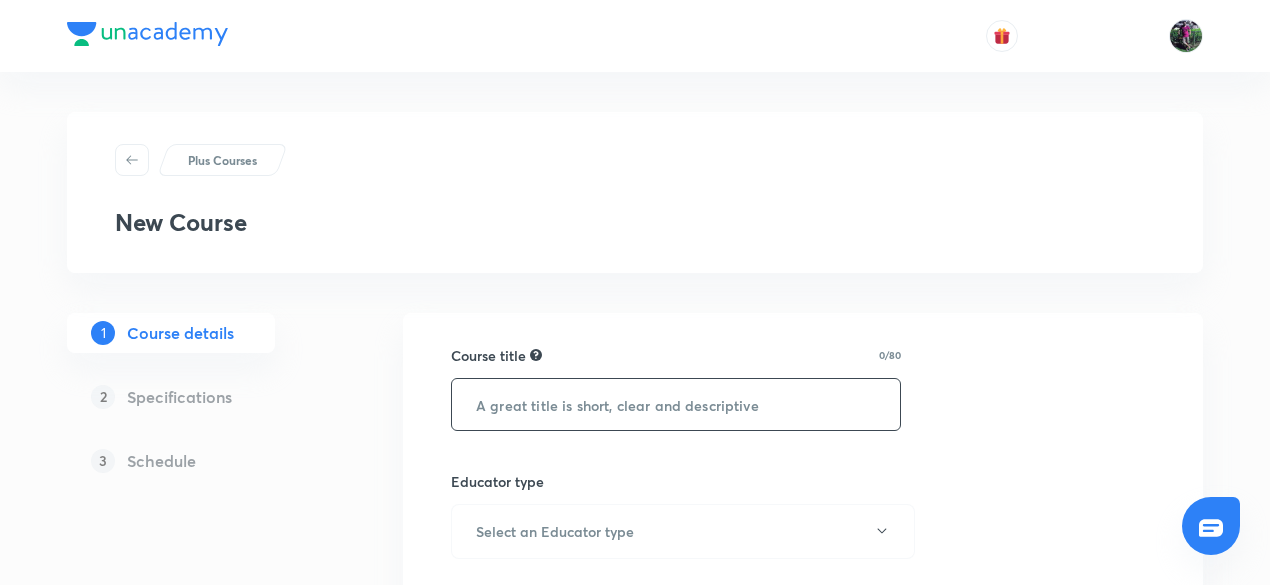 click at bounding box center [676, 404] 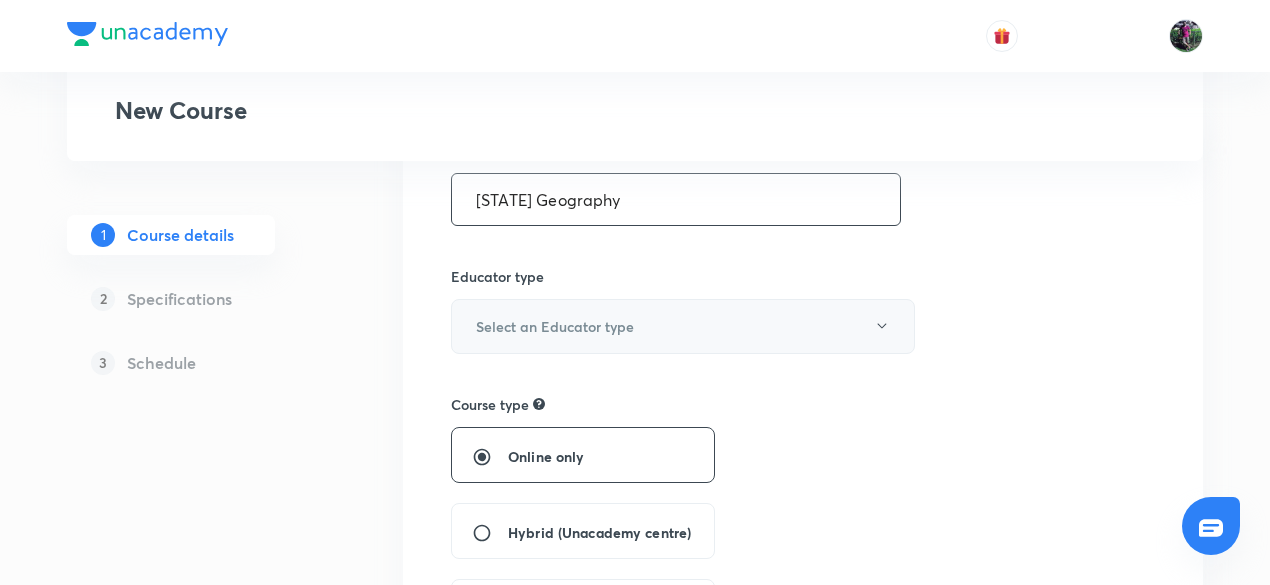 scroll, scrollTop: 206, scrollLeft: 0, axis: vertical 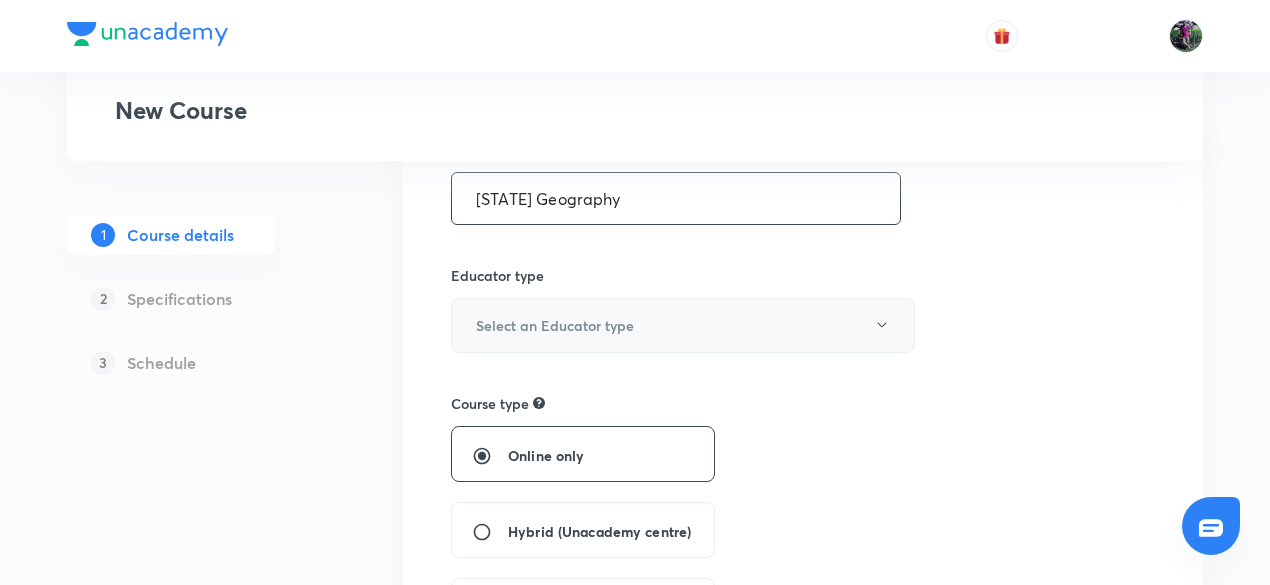type on "[STATE] Geography" 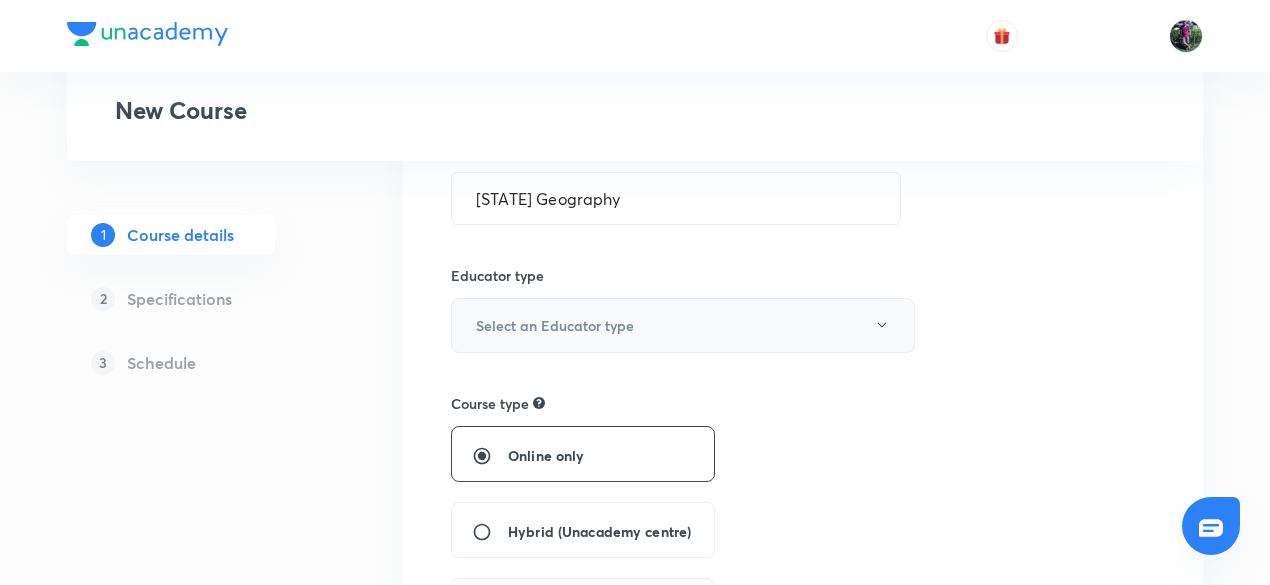 click on "Select an Educator type" at bounding box center [555, 325] 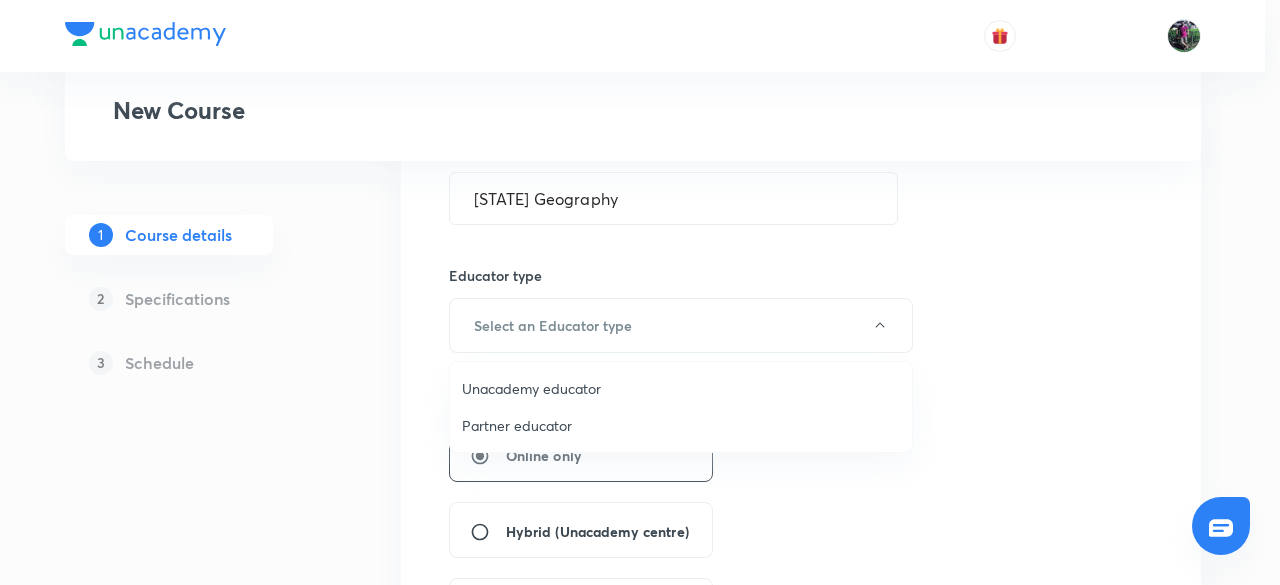 click on "Unacademy educator" at bounding box center (681, 388) 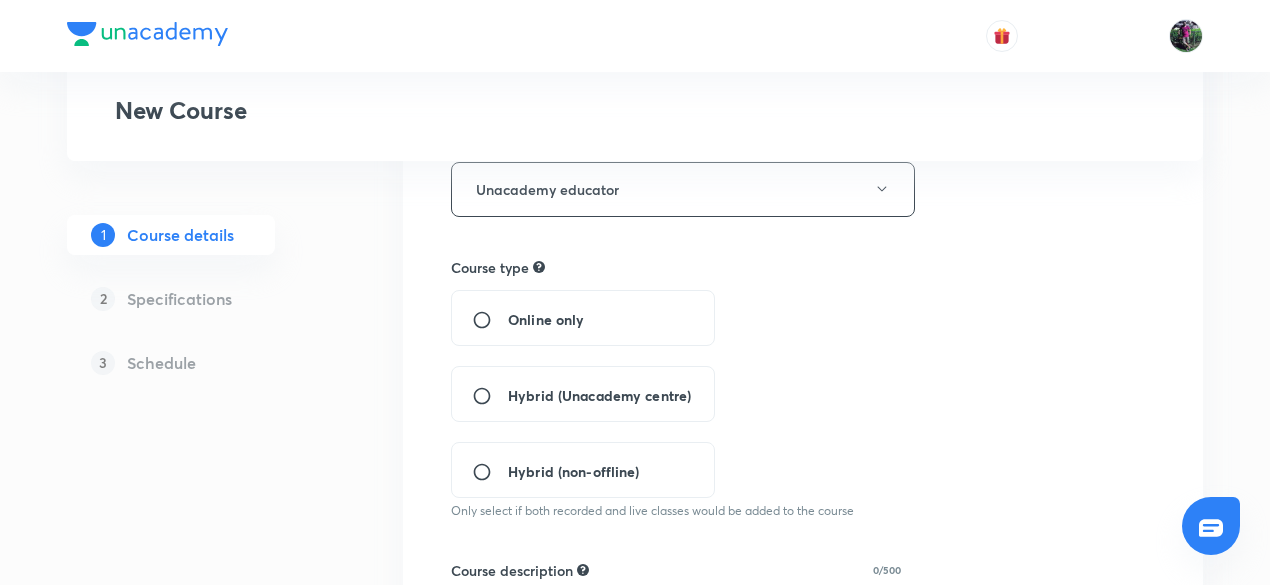 scroll, scrollTop: 418, scrollLeft: 0, axis: vertical 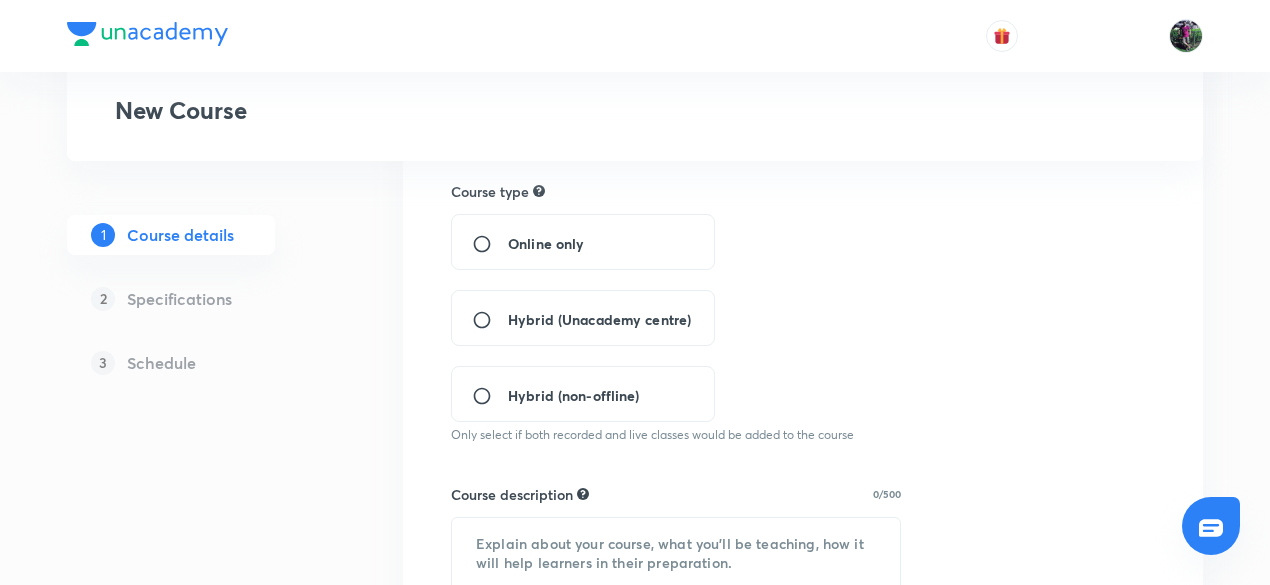 click on "Hybrid (Unacademy centre)" at bounding box center (490, 320) 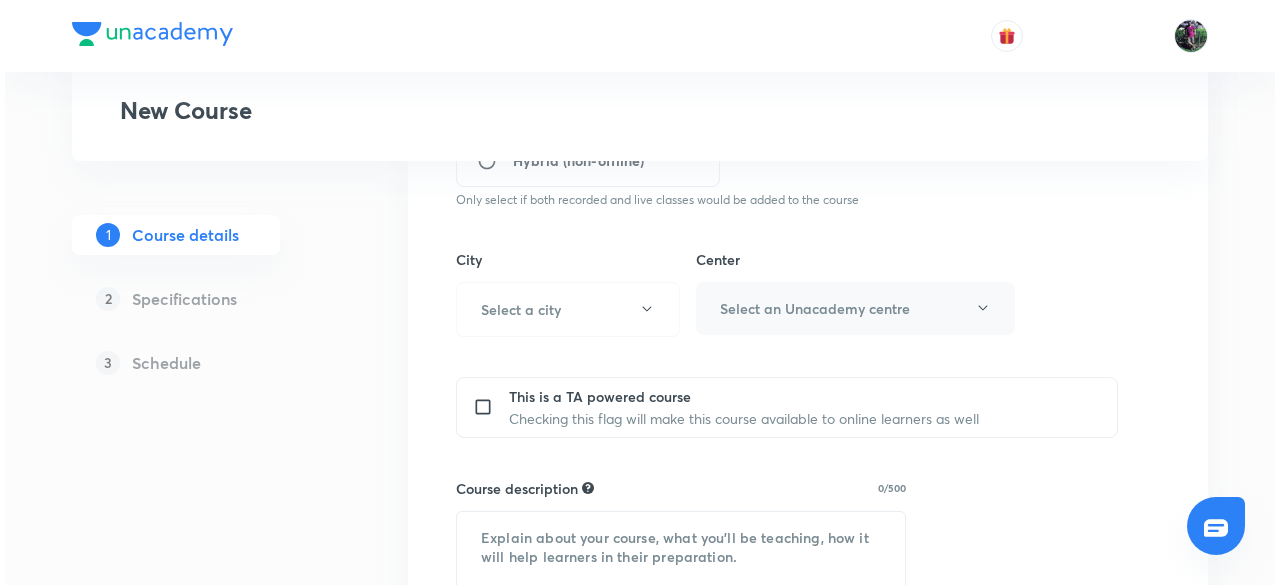scroll, scrollTop: 666, scrollLeft: 0, axis: vertical 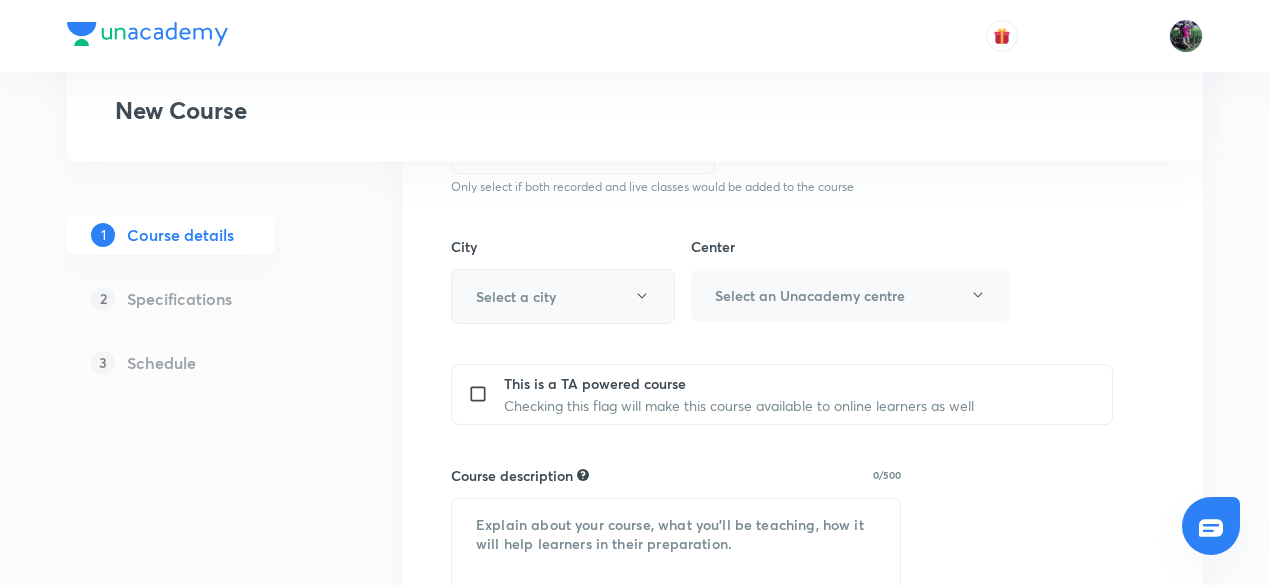 click 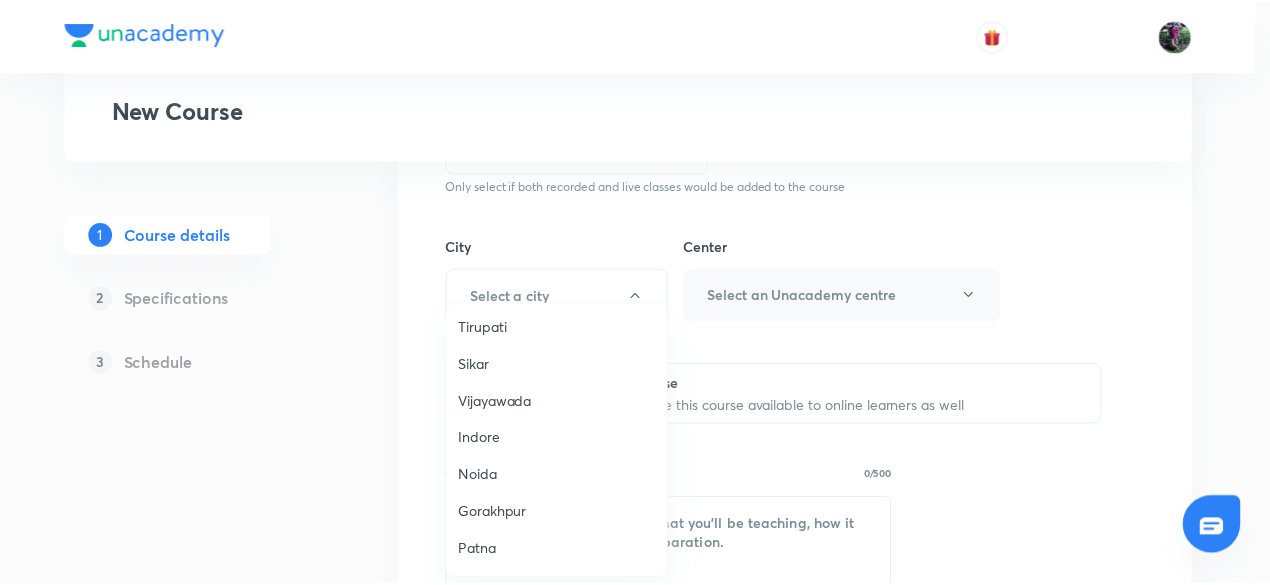 scroll, scrollTop: 1395, scrollLeft: 0, axis: vertical 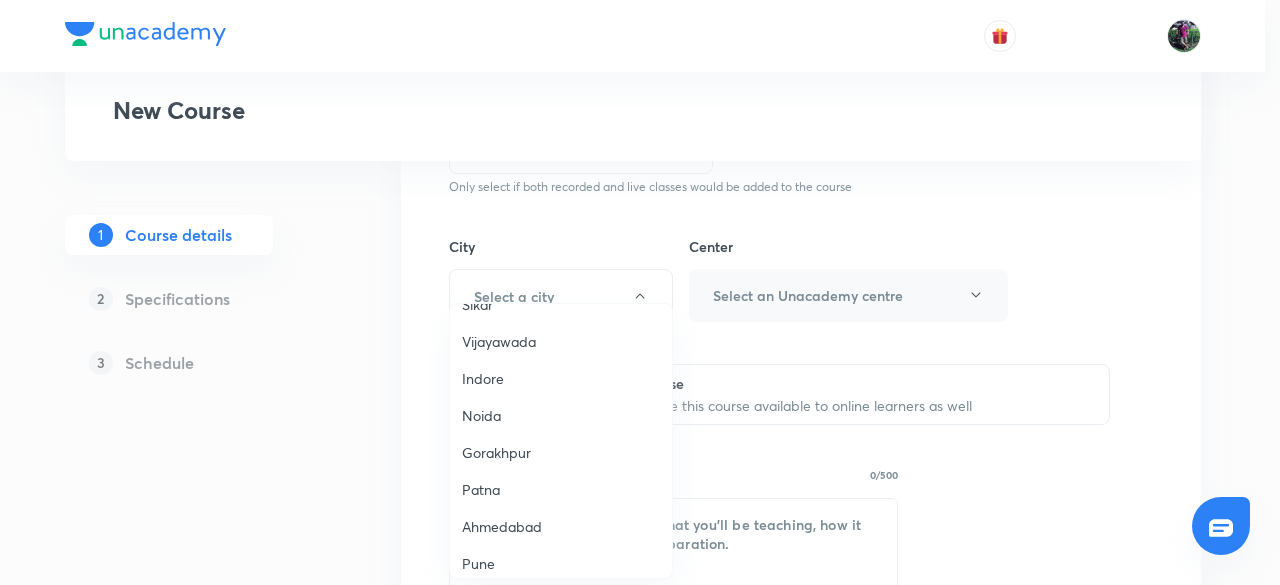 click on "Patna" at bounding box center (561, 489) 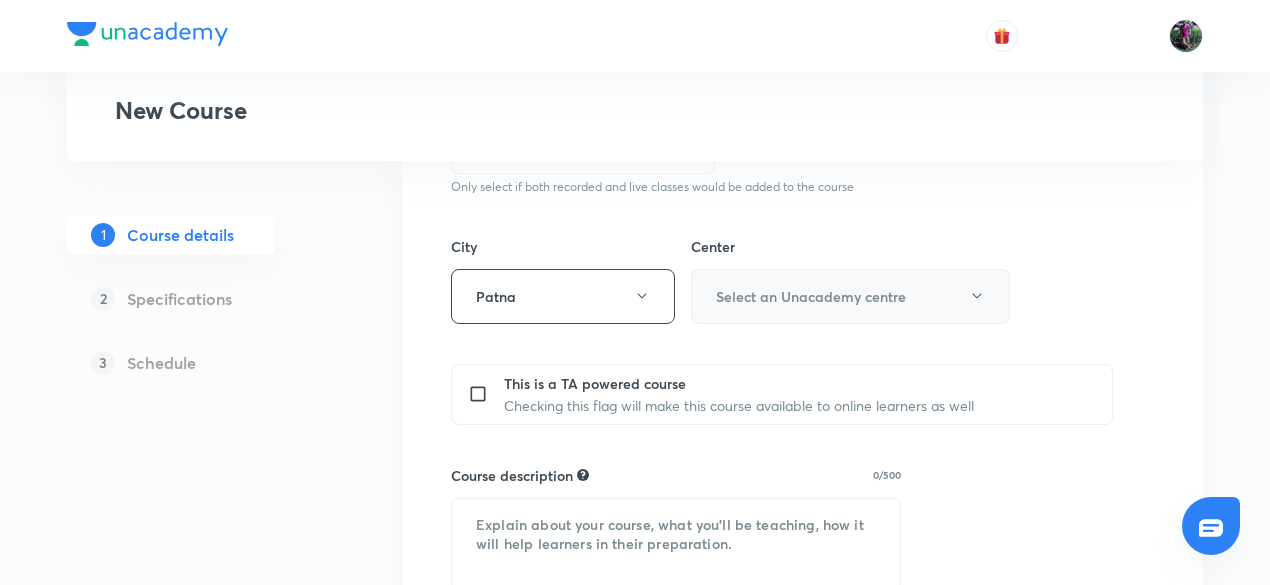 click 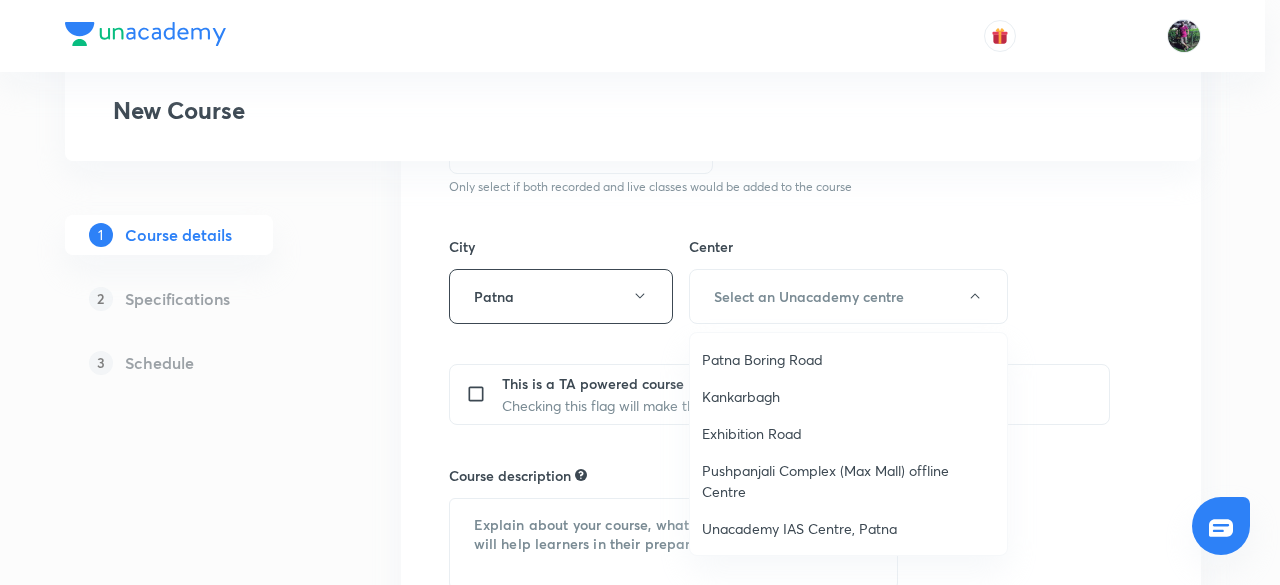 click on "Unacademy IAS Centre, Patna" at bounding box center [848, 528] 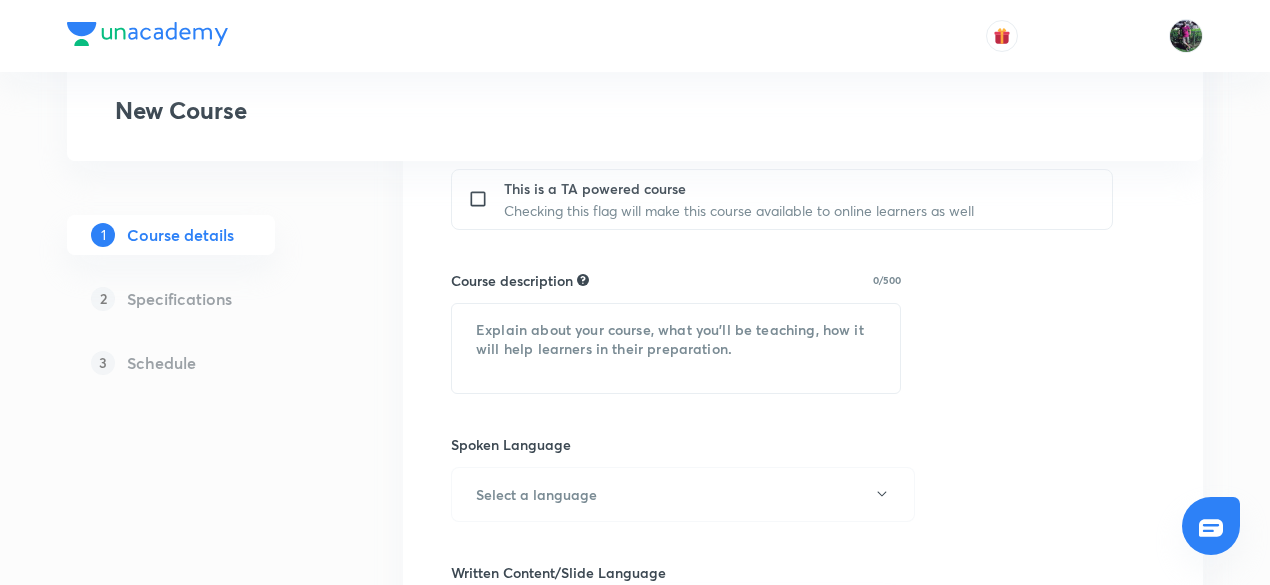 scroll, scrollTop: 862, scrollLeft: 0, axis: vertical 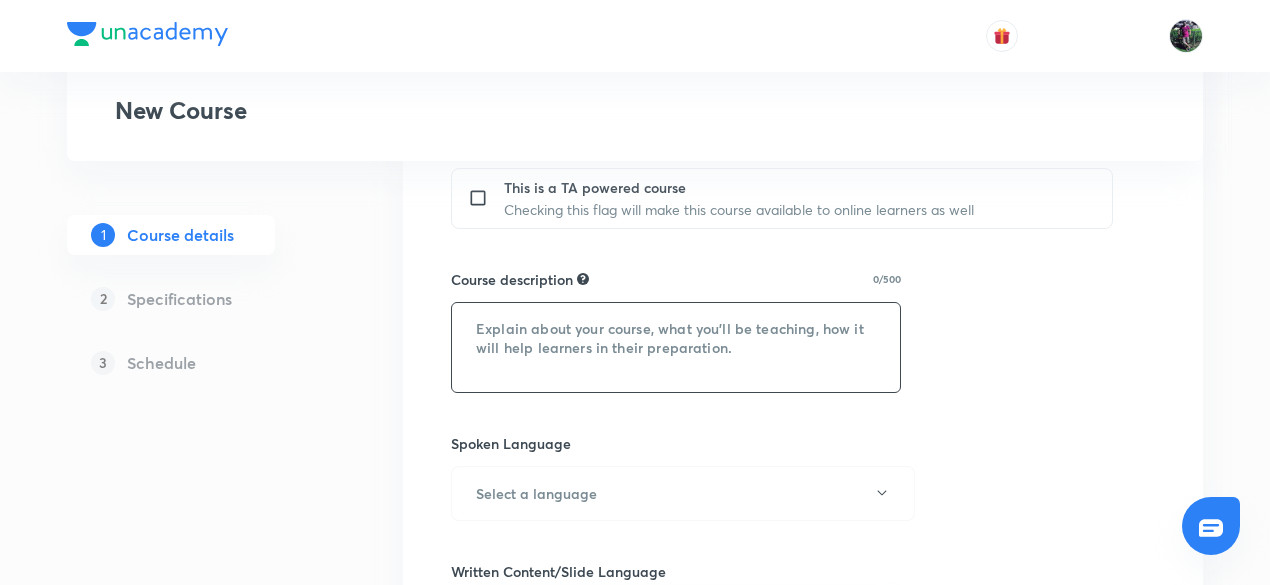 click at bounding box center (676, 347) 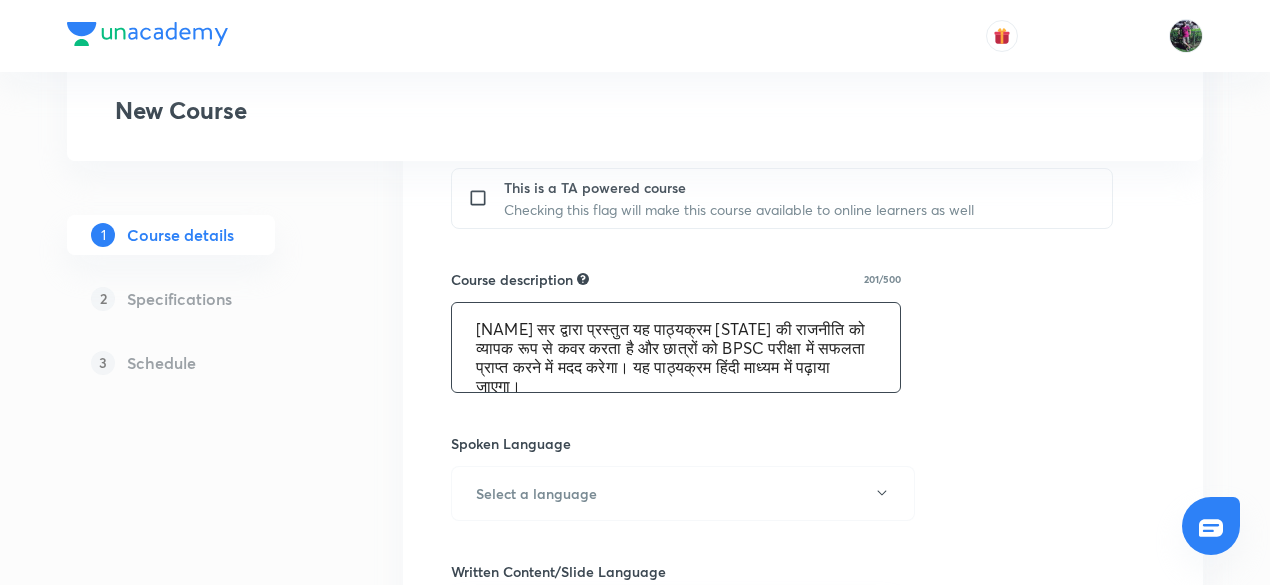 scroll, scrollTop: 4, scrollLeft: 0, axis: vertical 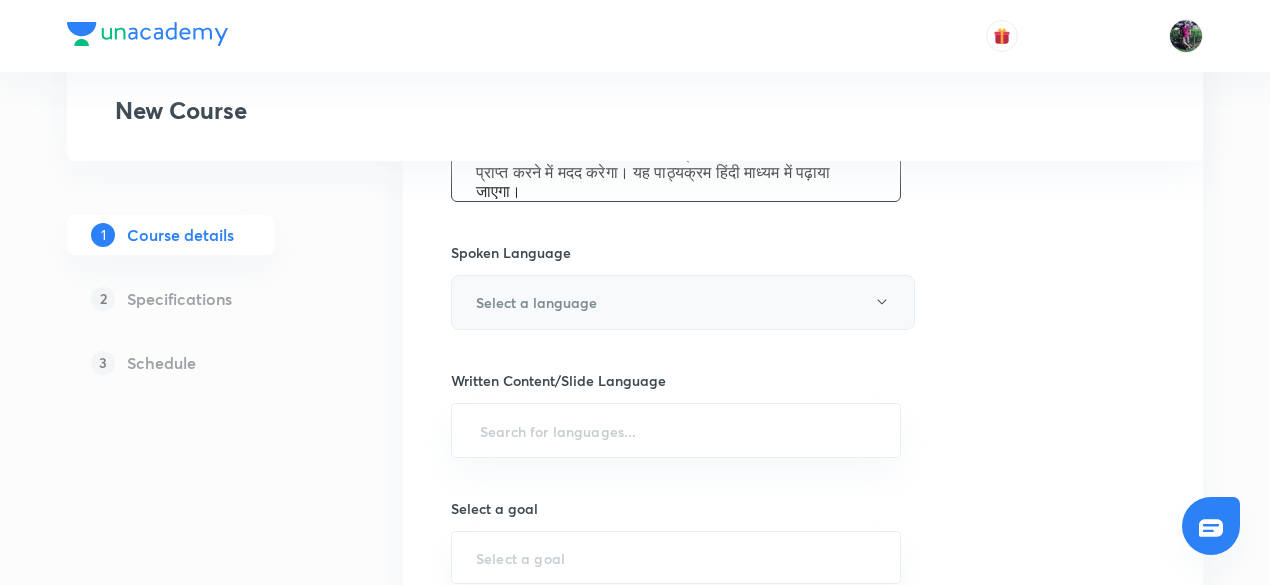type on "उपेंद्र प्रसाद सर द्वारा प्रस्तुत यह पाठ्यक्रम बिहार की राजनीति को व्यापक रूप से कवर करता है और छात्रों को BPSC परीक्षा में सफलता प्राप्त करने में मदद करेगा। यह पाठ्यक्रम हिंदी माध्यम में पढ़ाया जाएगा।" 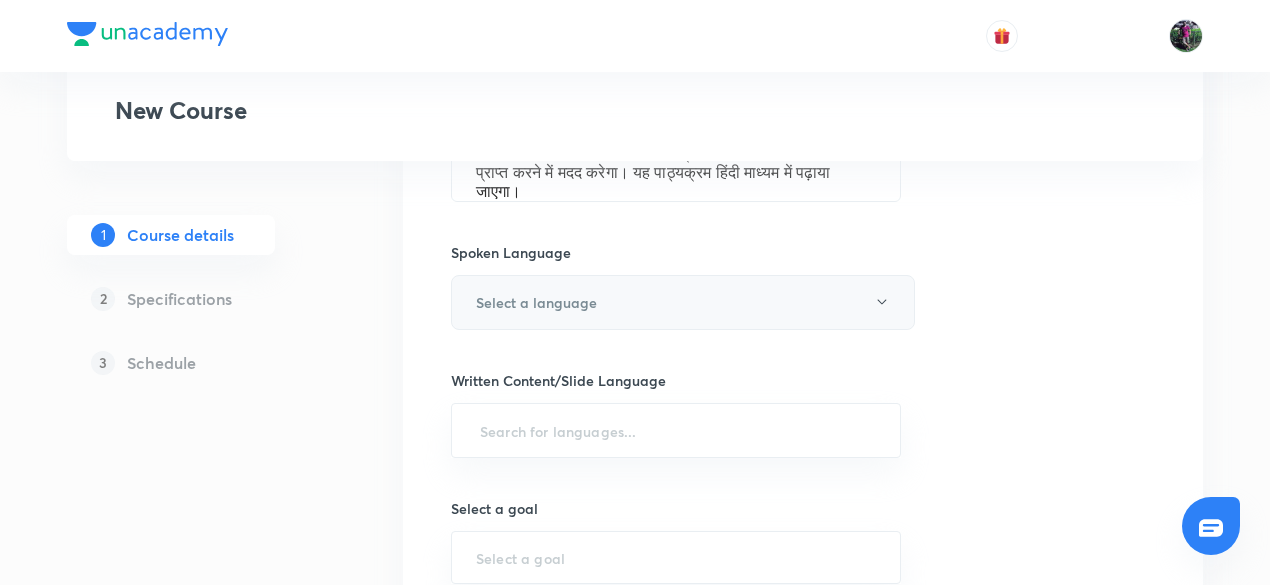 click on "Select a language" at bounding box center [536, 302] 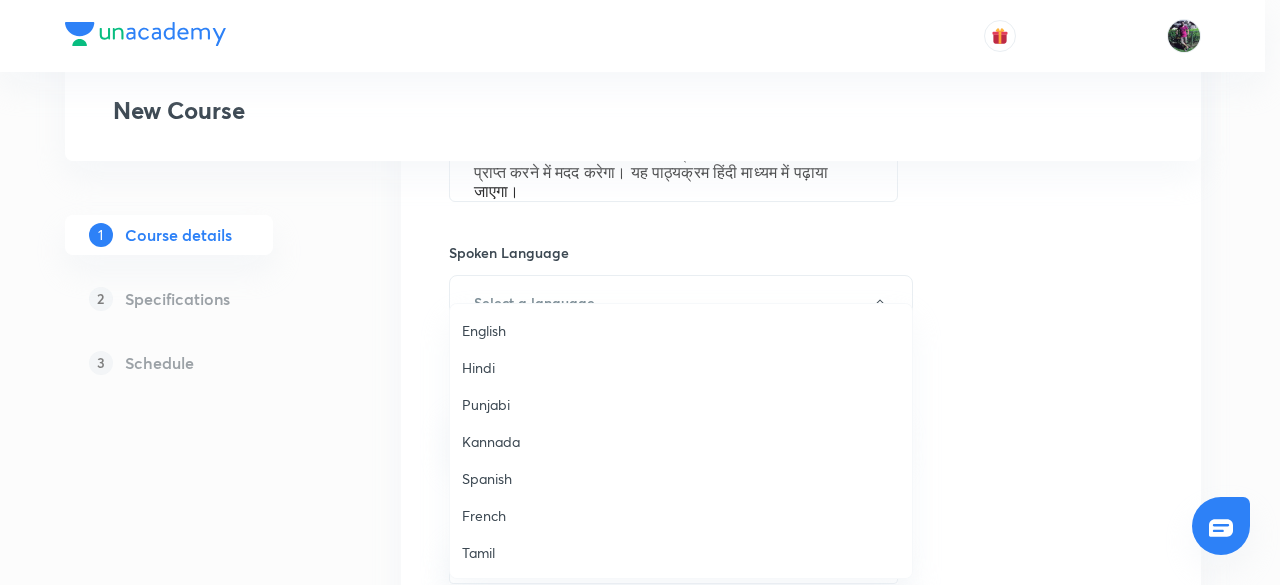 click on "Hindi" at bounding box center [681, 367] 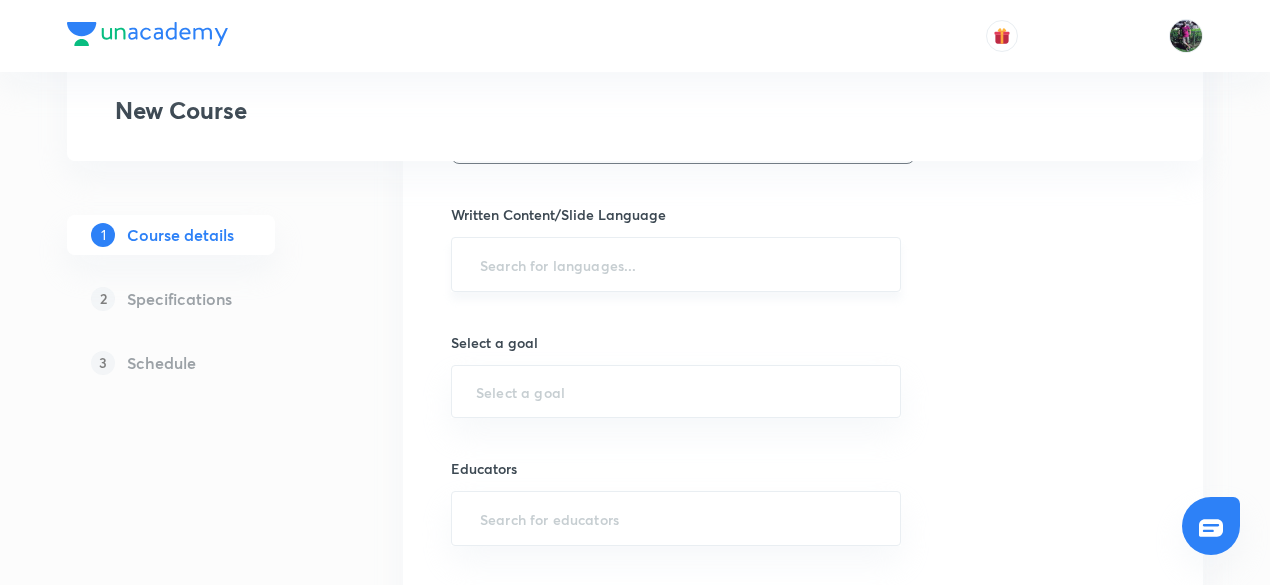 scroll, scrollTop: 1220, scrollLeft: 0, axis: vertical 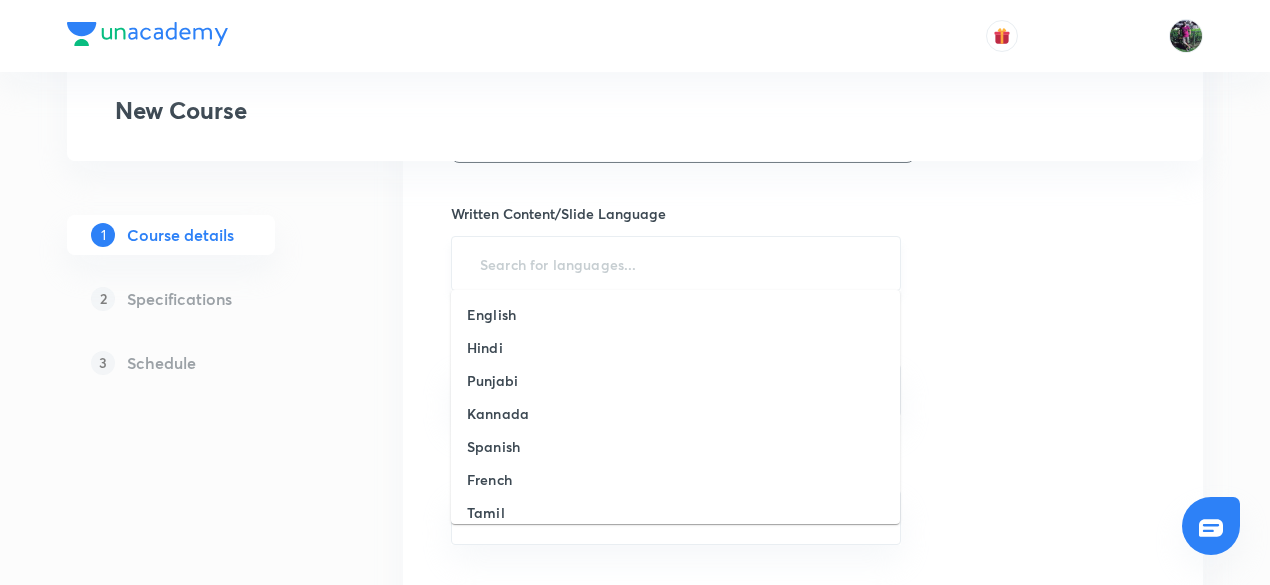 click at bounding box center [676, 263] 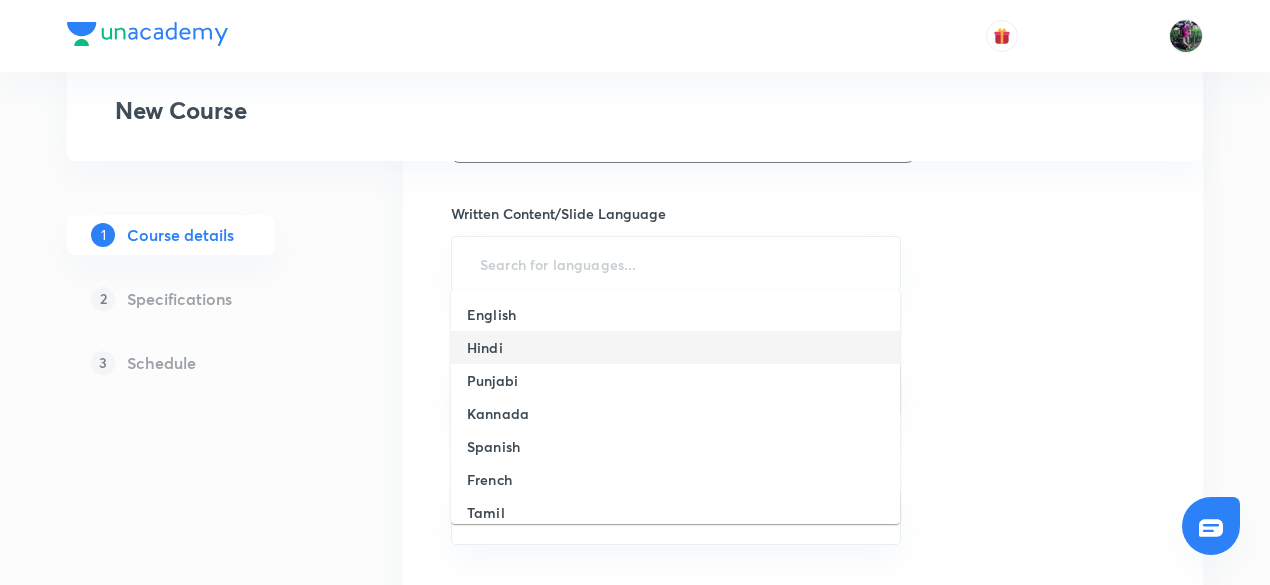 click on "Hindi" at bounding box center [485, 347] 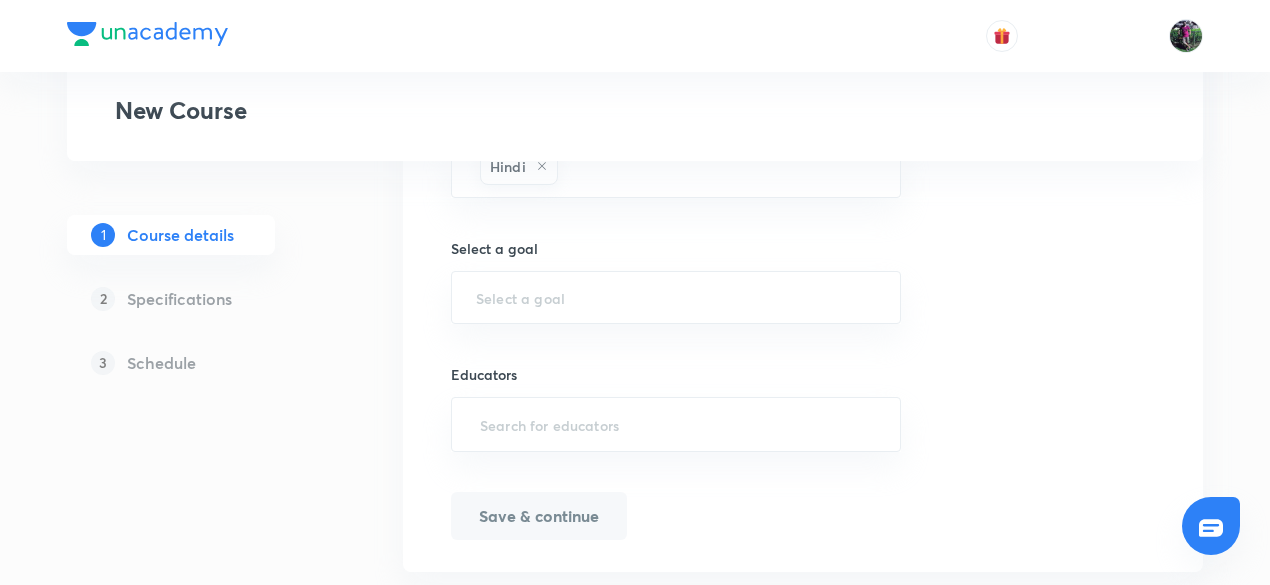 scroll, scrollTop: 1334, scrollLeft: 0, axis: vertical 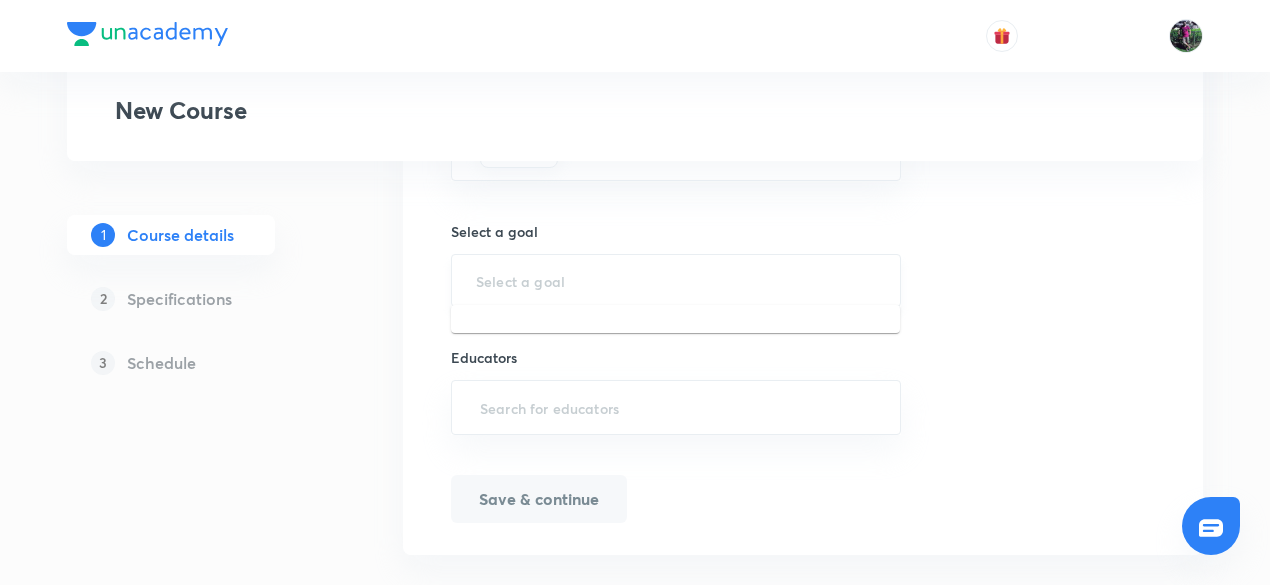 click at bounding box center [676, 280] 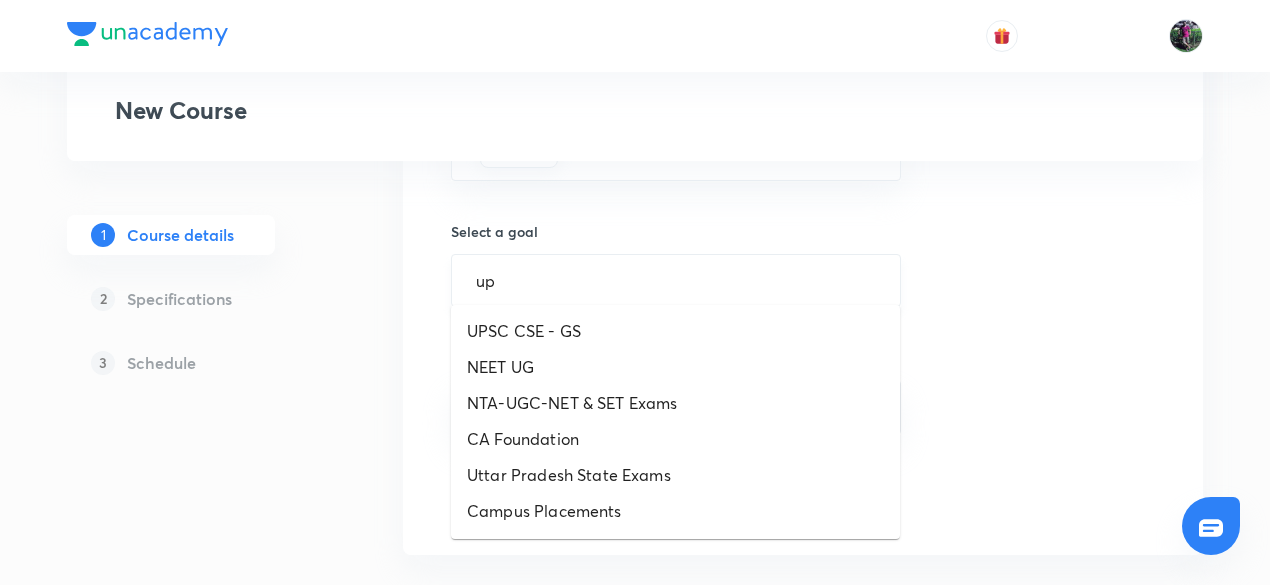 type on "u" 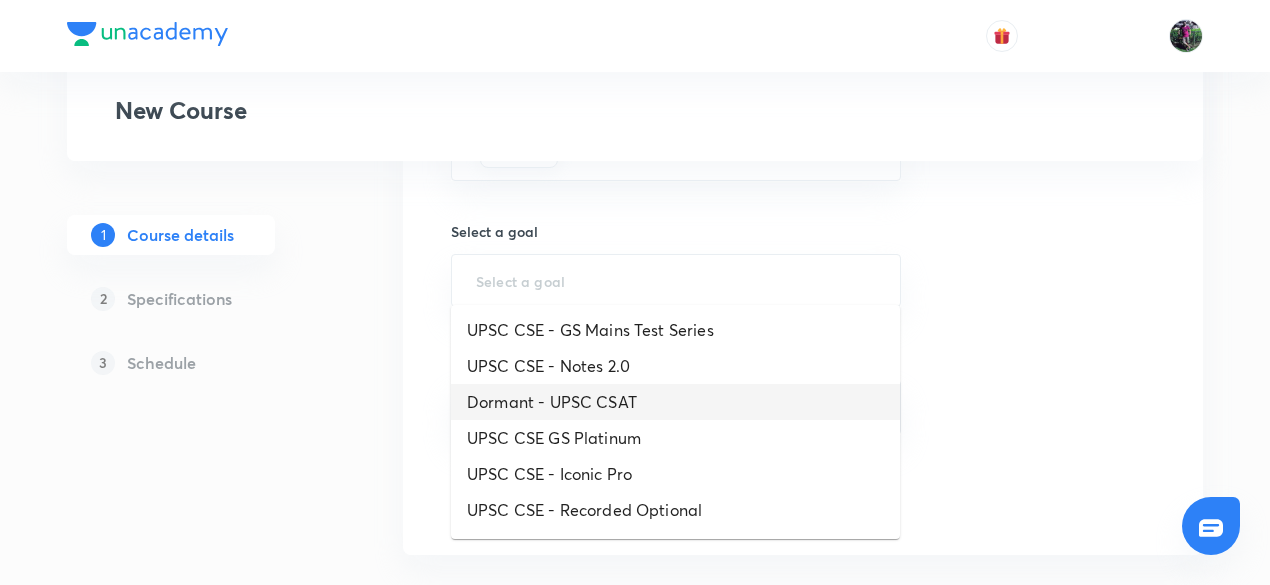 scroll, scrollTop: 214, scrollLeft: 0, axis: vertical 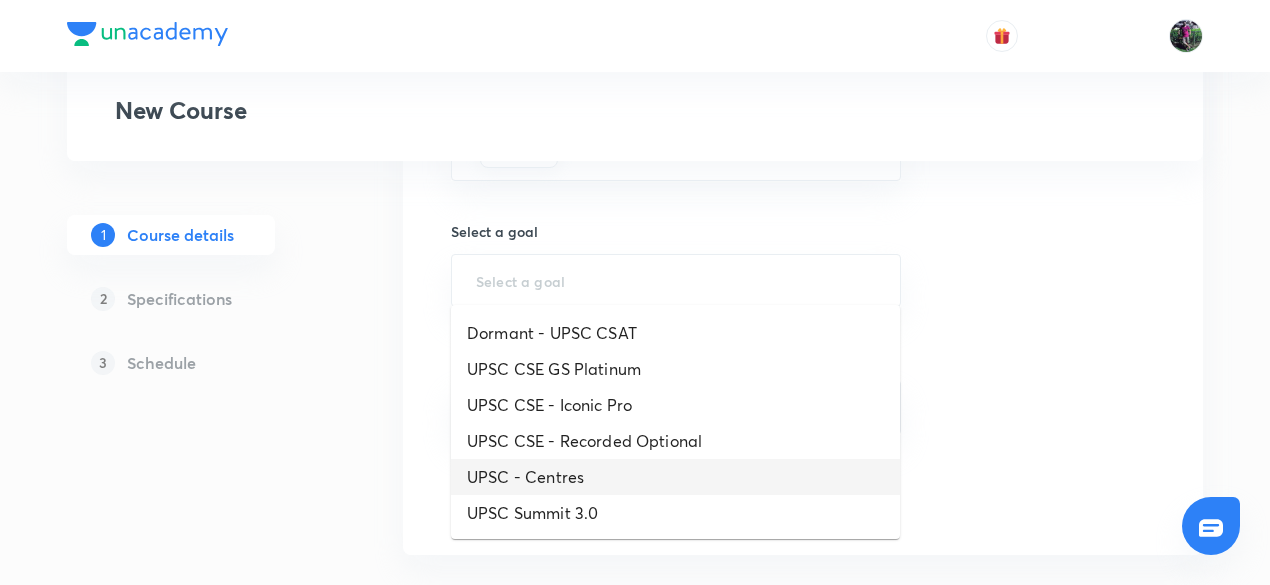 click on "UPSC - Centres" at bounding box center (675, 477) 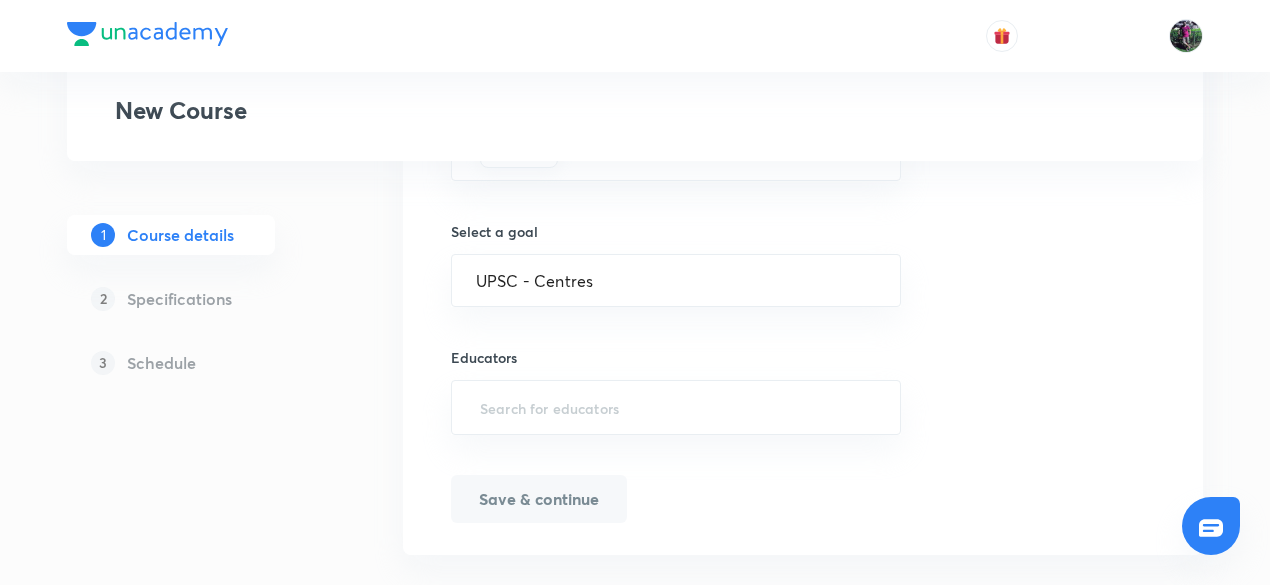 scroll, scrollTop: 1360, scrollLeft: 0, axis: vertical 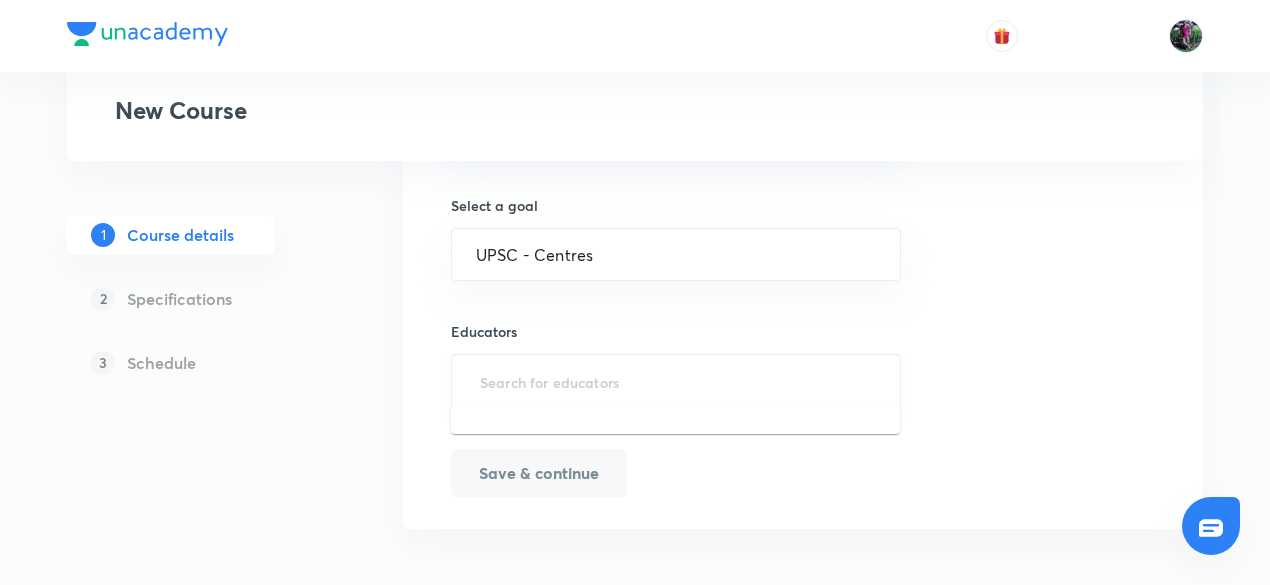click at bounding box center (676, 381) 